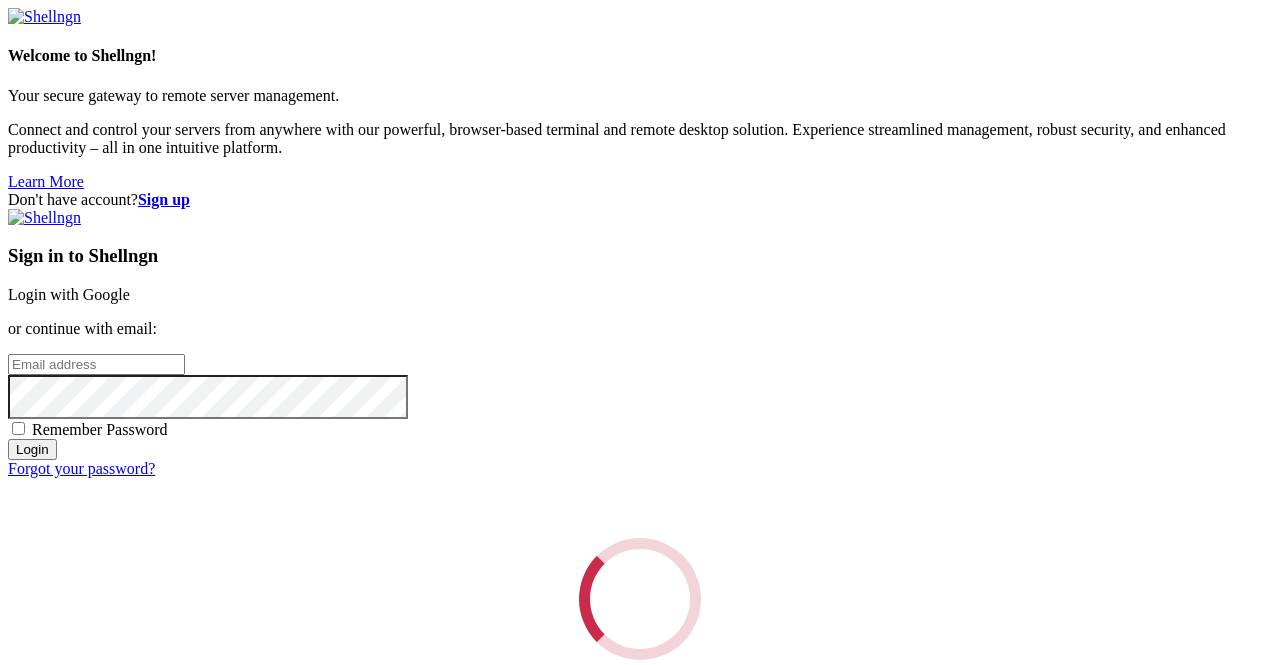 scroll, scrollTop: 0, scrollLeft: 0, axis: both 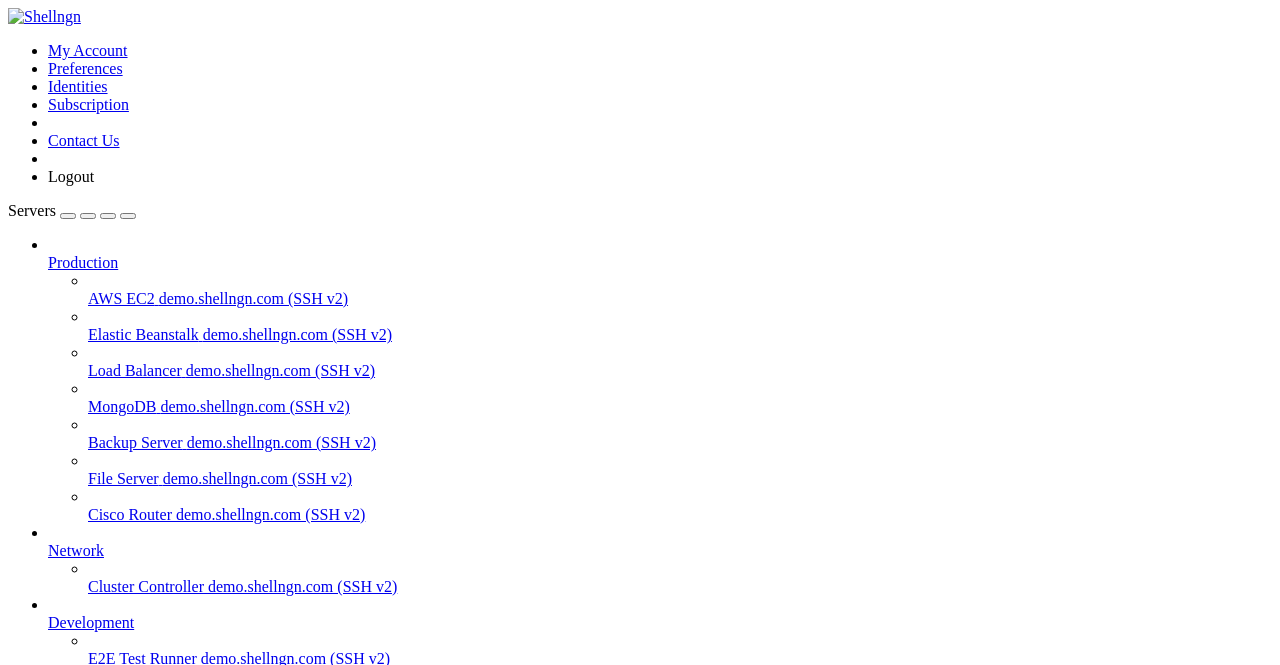 click on "167.86.76.132 (SSH v2)" at bounding box center [266, 694] 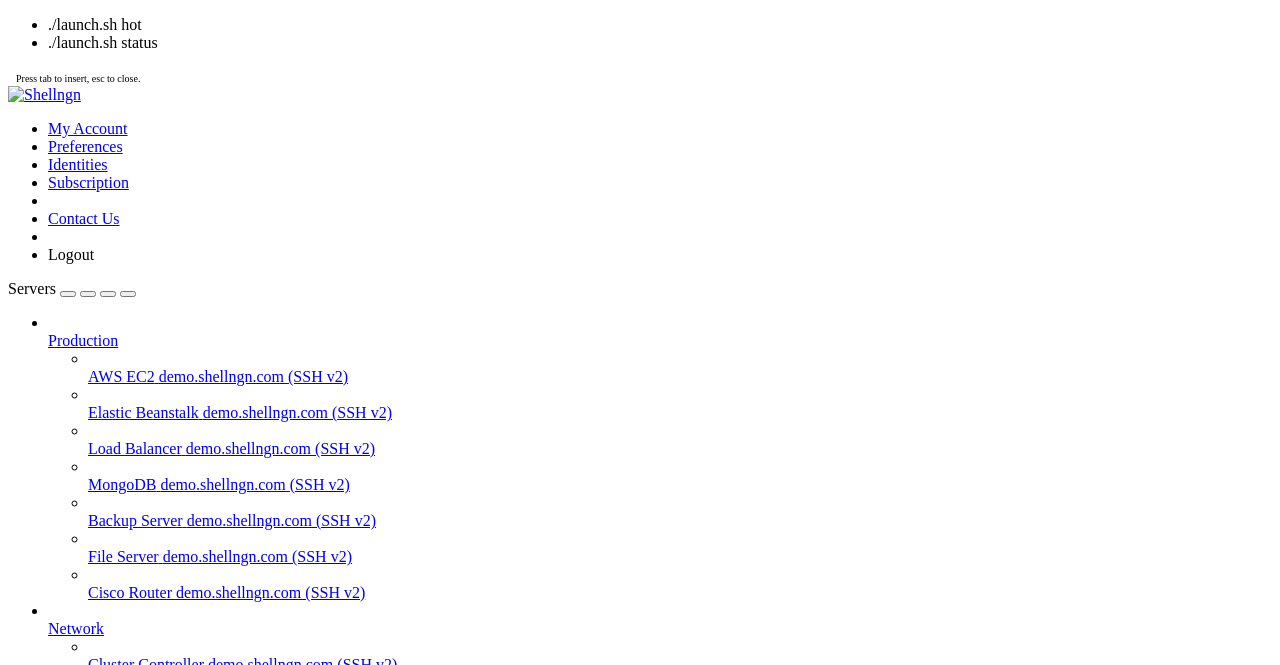 drag, startPoint x: 538, startPoint y: 552, endPoint x: 282, endPoint y: 506, distance: 260.09998 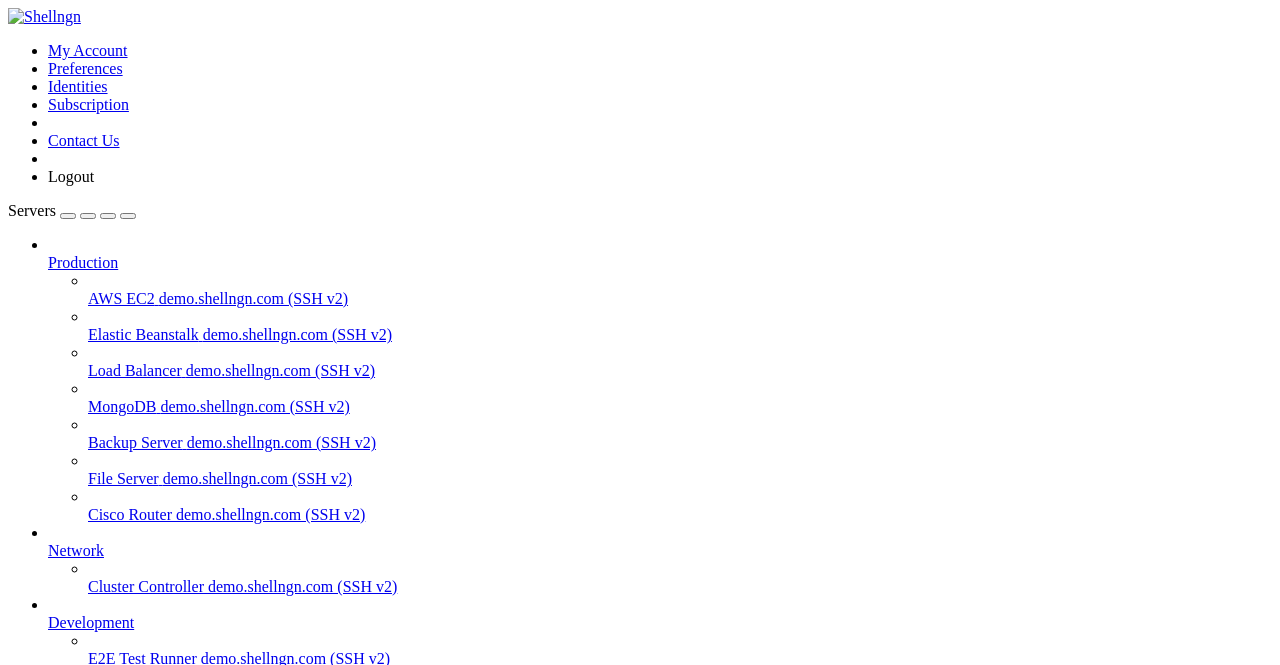 scroll, scrollTop: 16310, scrollLeft: 0, axis: vertical 